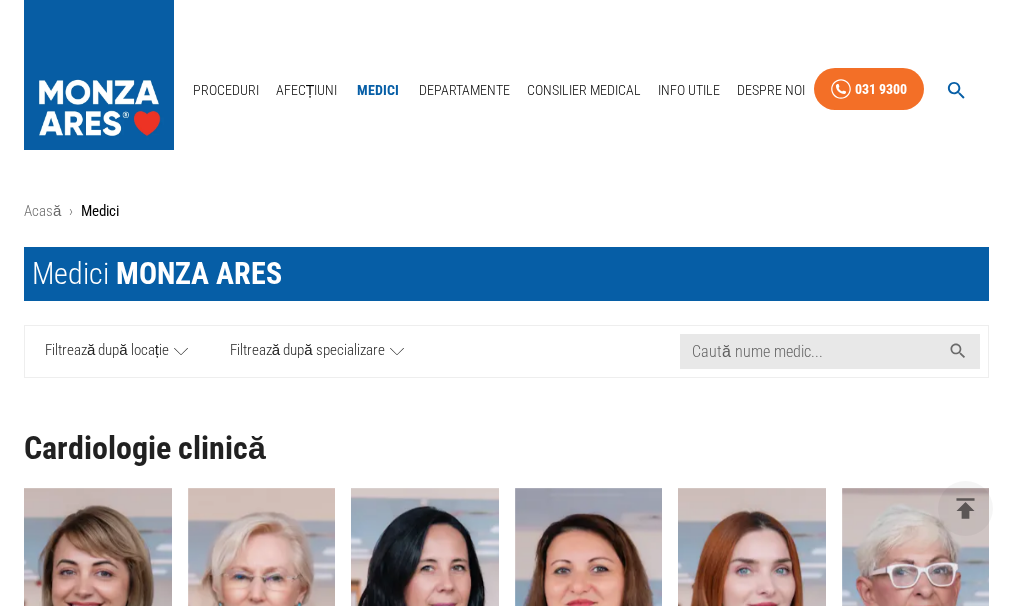 scroll, scrollTop: 300, scrollLeft: 0, axis: vertical 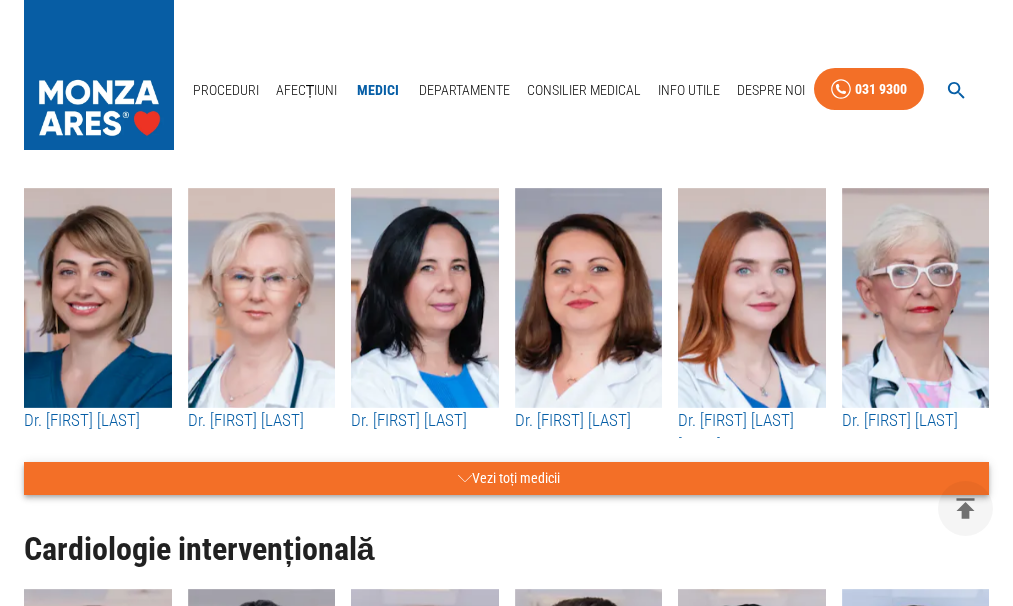click 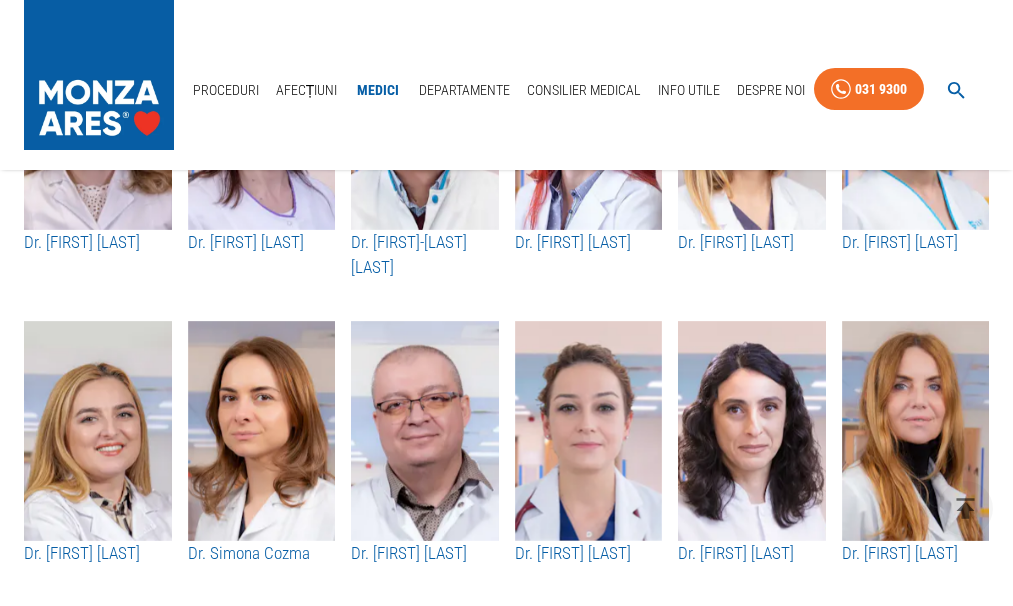 scroll, scrollTop: 2200, scrollLeft: 0, axis: vertical 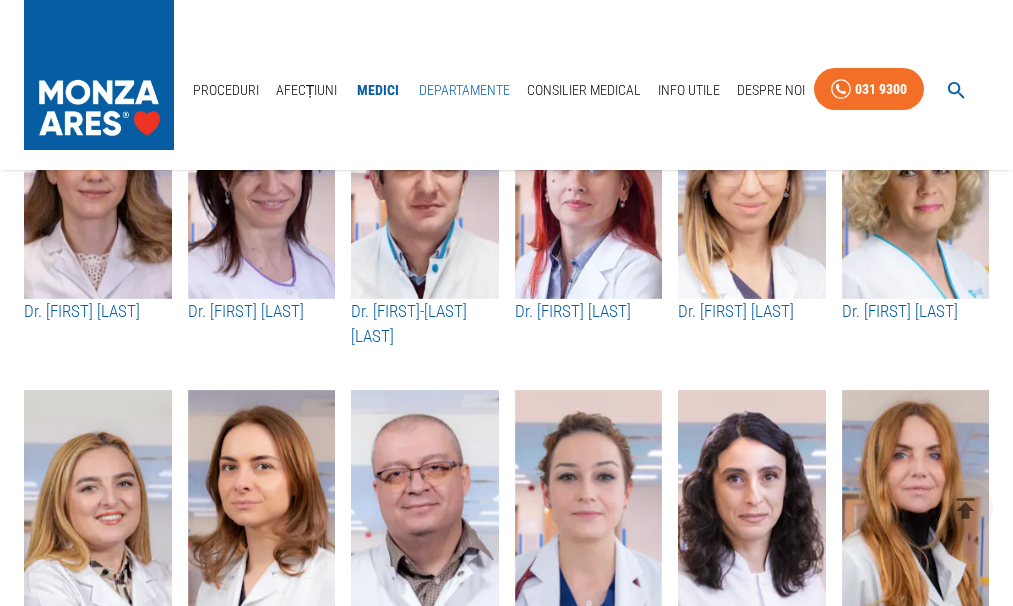 click on "Departamente" at bounding box center (464, 90) 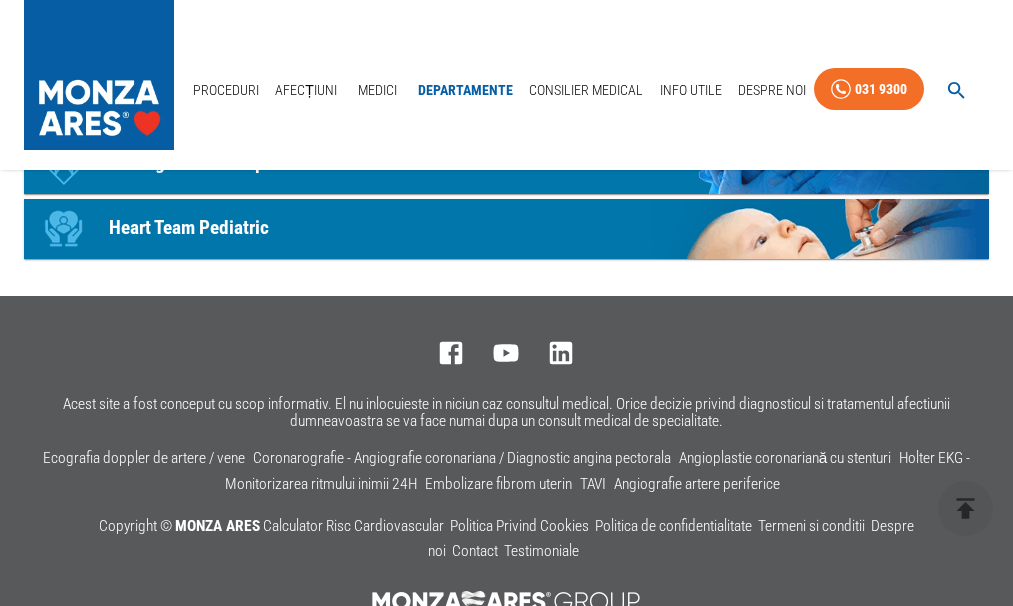 scroll, scrollTop: 1400, scrollLeft: 0, axis: vertical 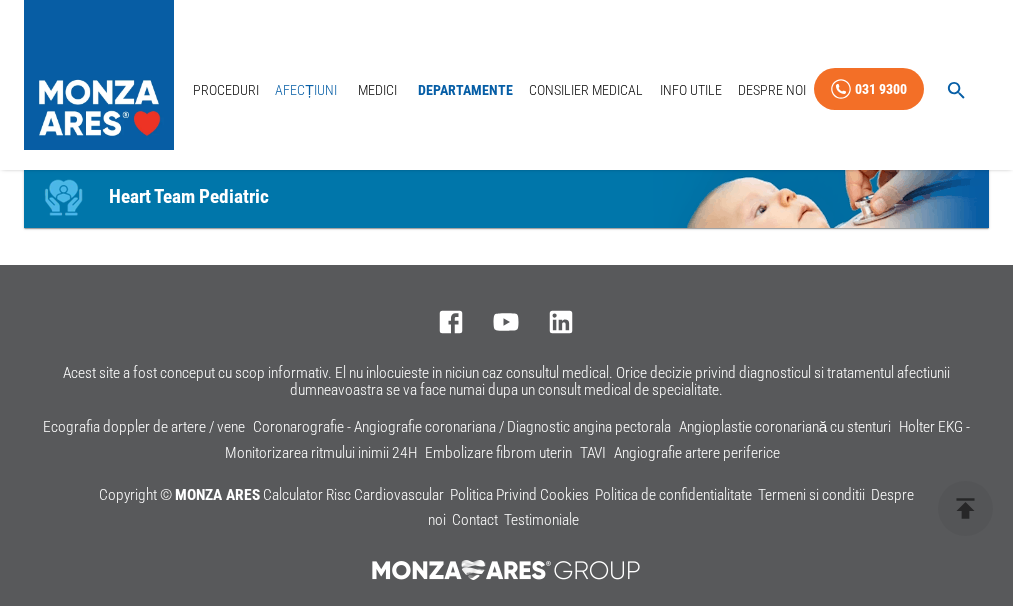 click on "Afecțiuni" at bounding box center [306, 90] 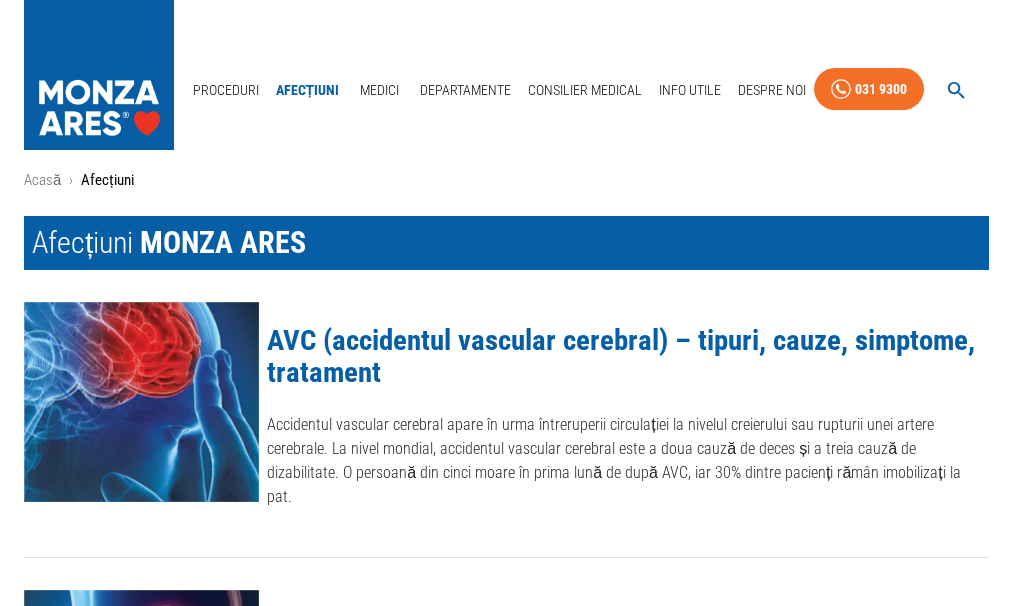 scroll, scrollTop: 0, scrollLeft: 0, axis: both 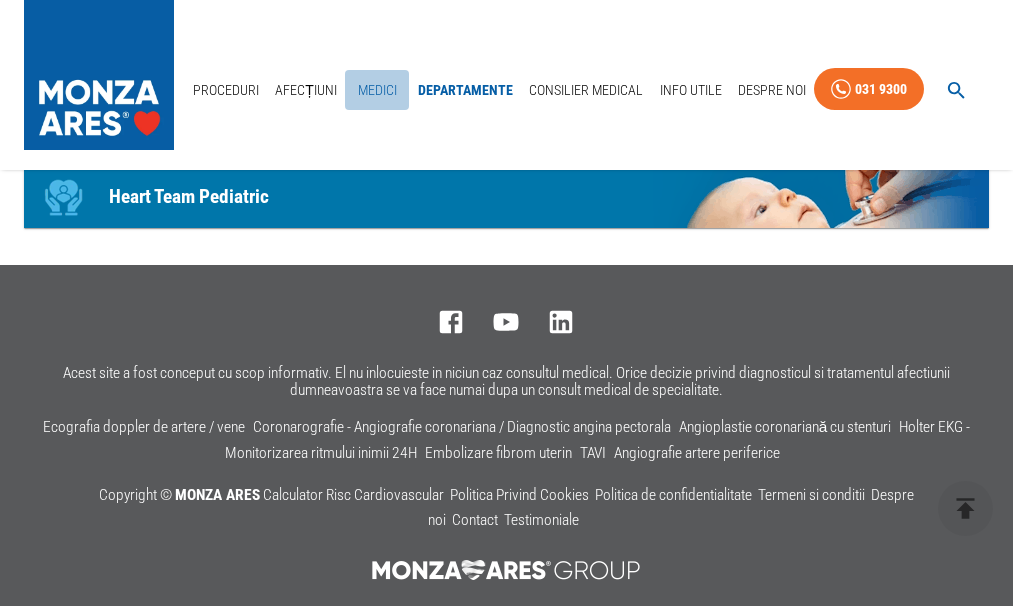 click on "Medici" at bounding box center (377, 90) 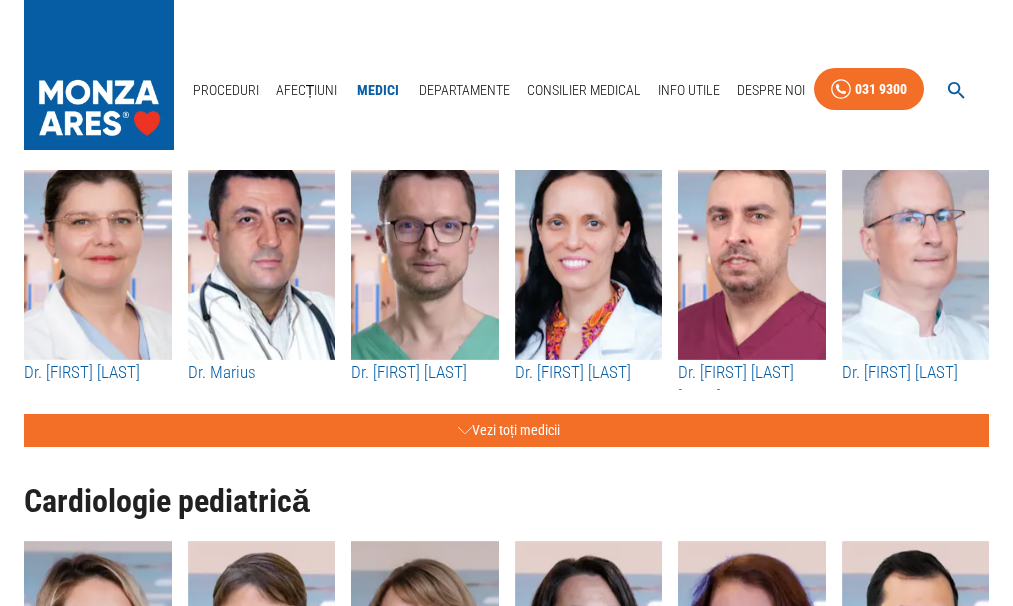 scroll, scrollTop: 0, scrollLeft: 0, axis: both 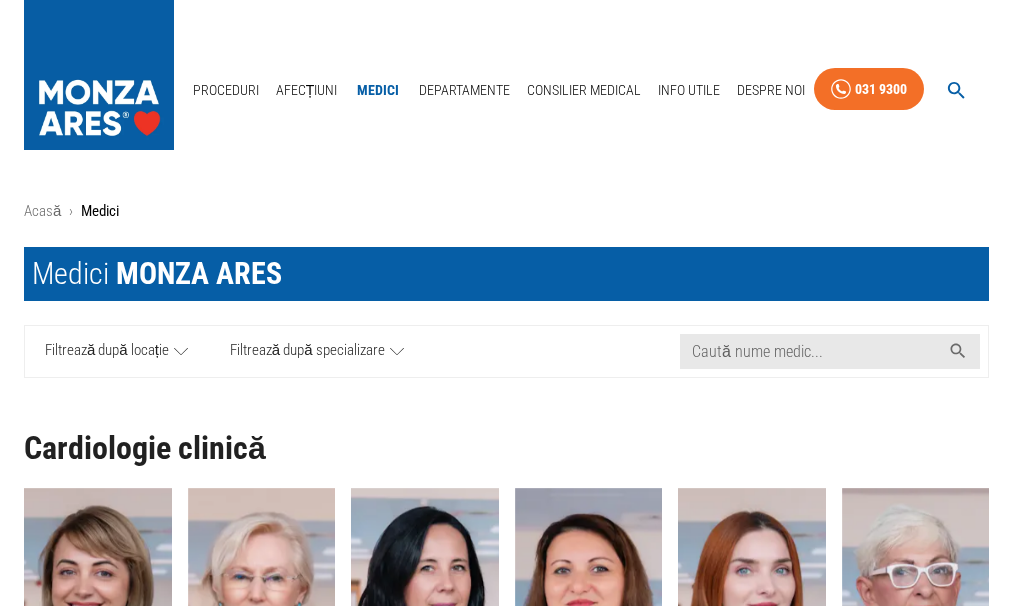 click 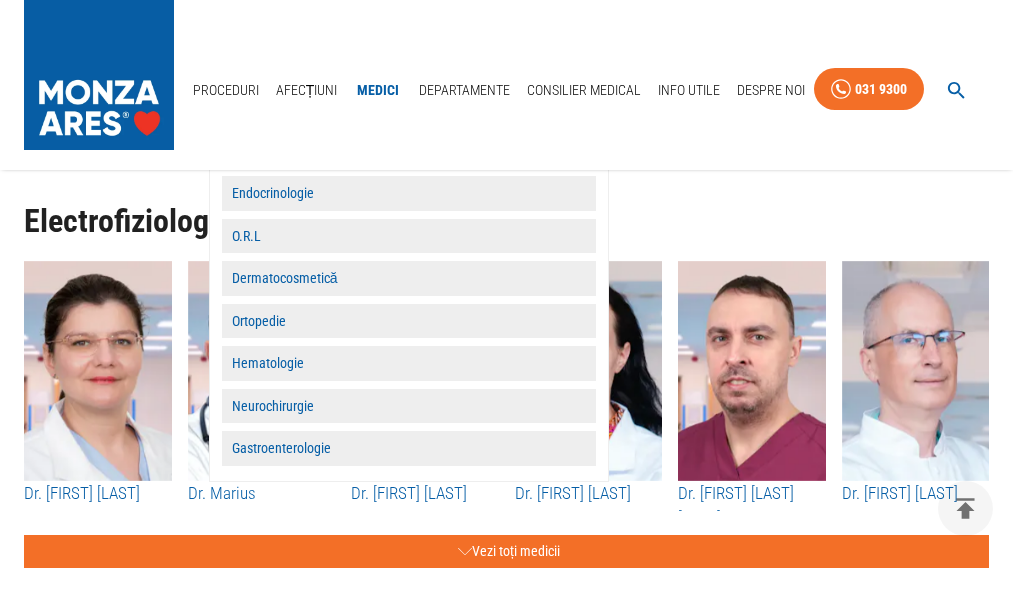 scroll, scrollTop: 1400, scrollLeft: 0, axis: vertical 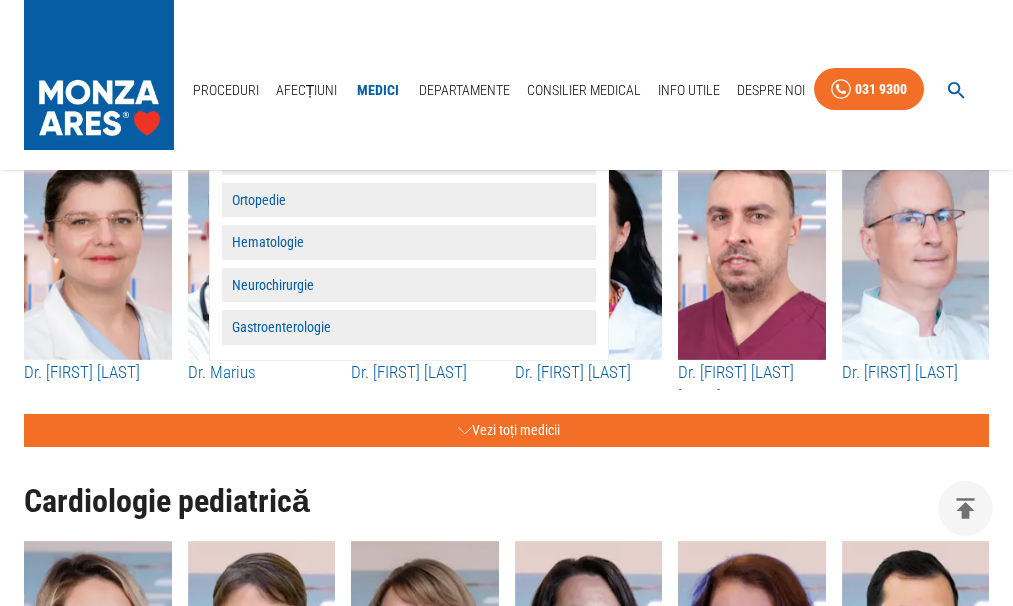 click on "Gastroenterologie" at bounding box center (409, 327) 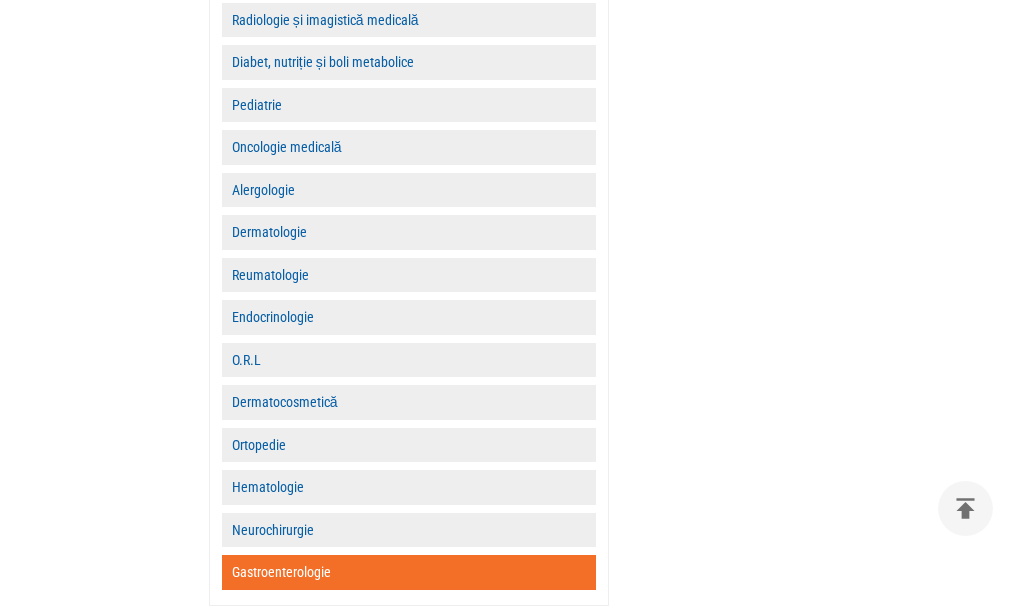 scroll, scrollTop: 486, scrollLeft: 0, axis: vertical 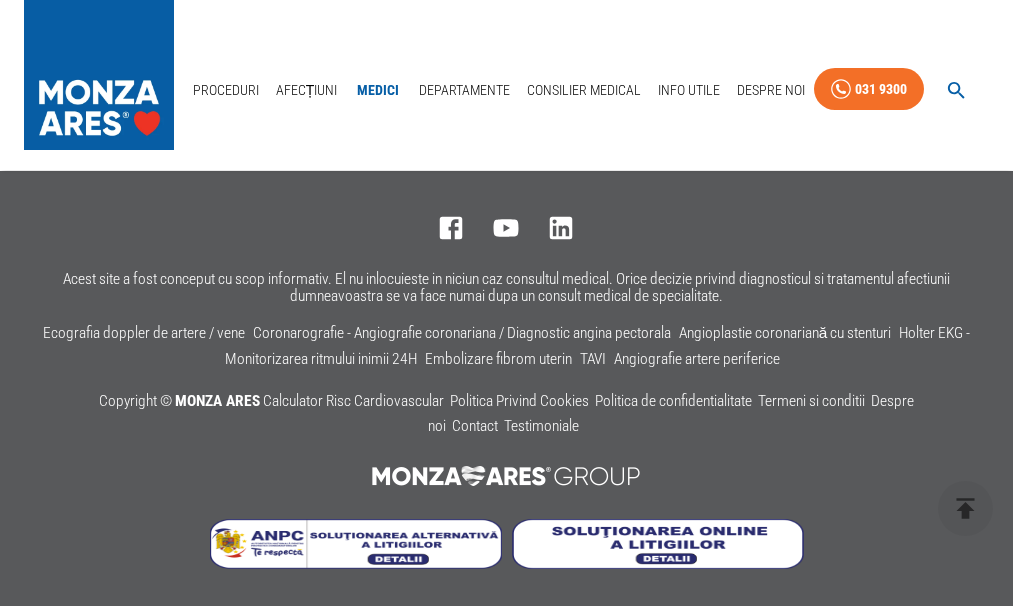 click on "Medici" at bounding box center [378, 90] 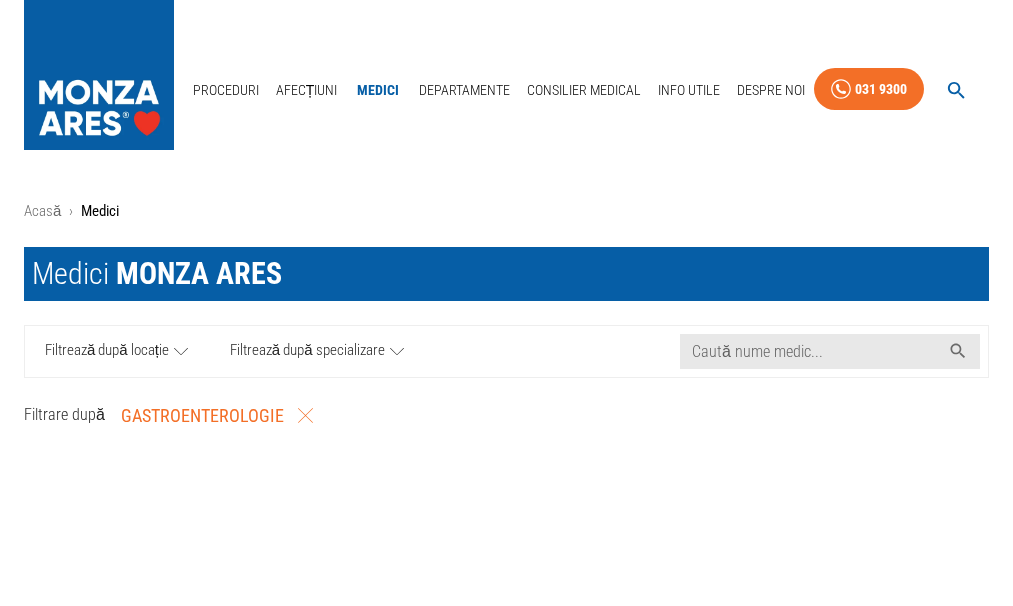 click 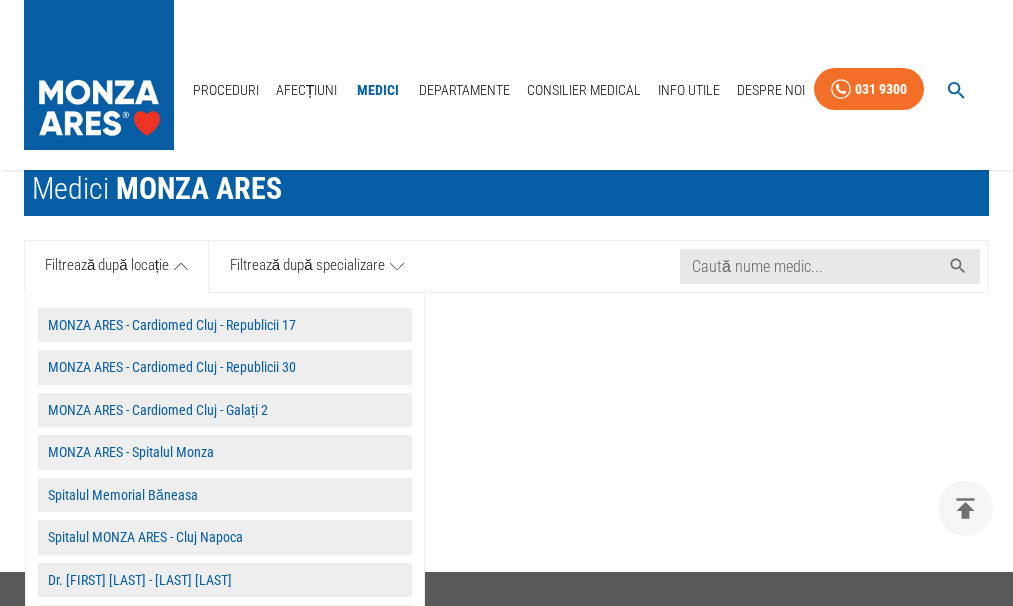scroll, scrollTop: 0, scrollLeft: 0, axis: both 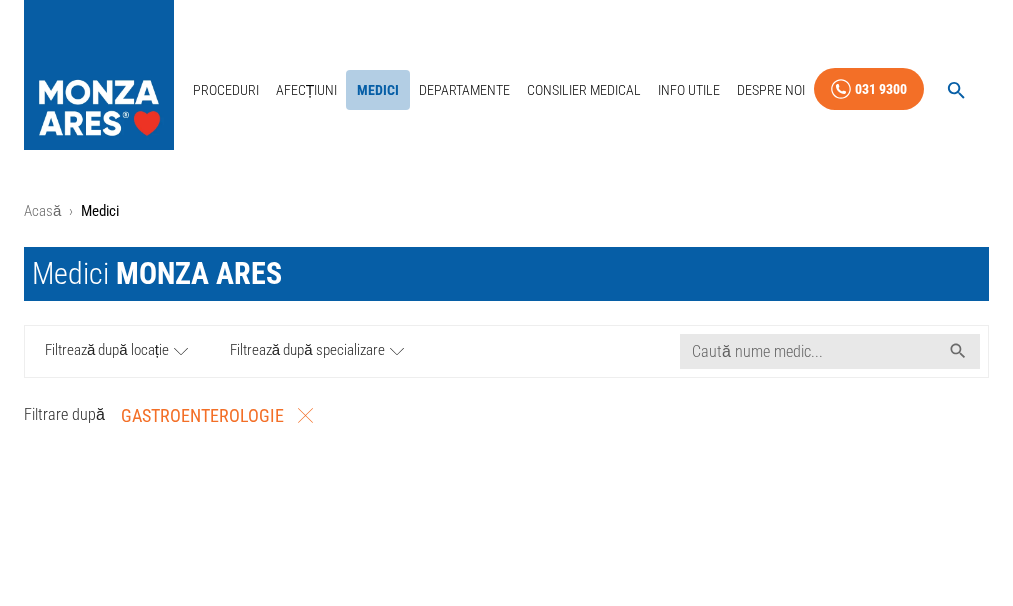 click on "Medici" at bounding box center [378, 90] 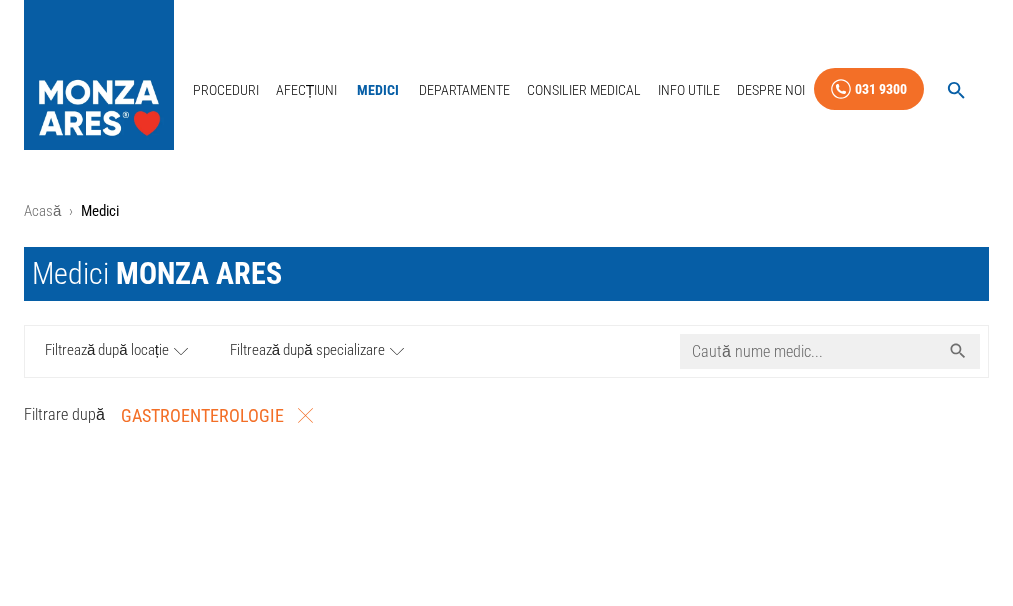 click on "Caută nume medic..." at bounding box center (810, 351) 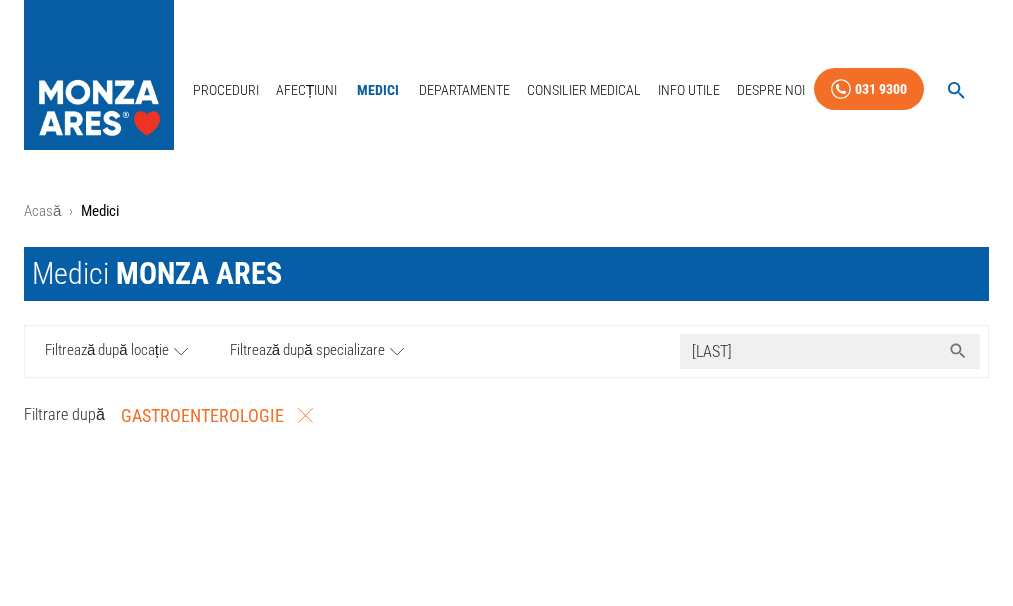 type on "[LAST]" 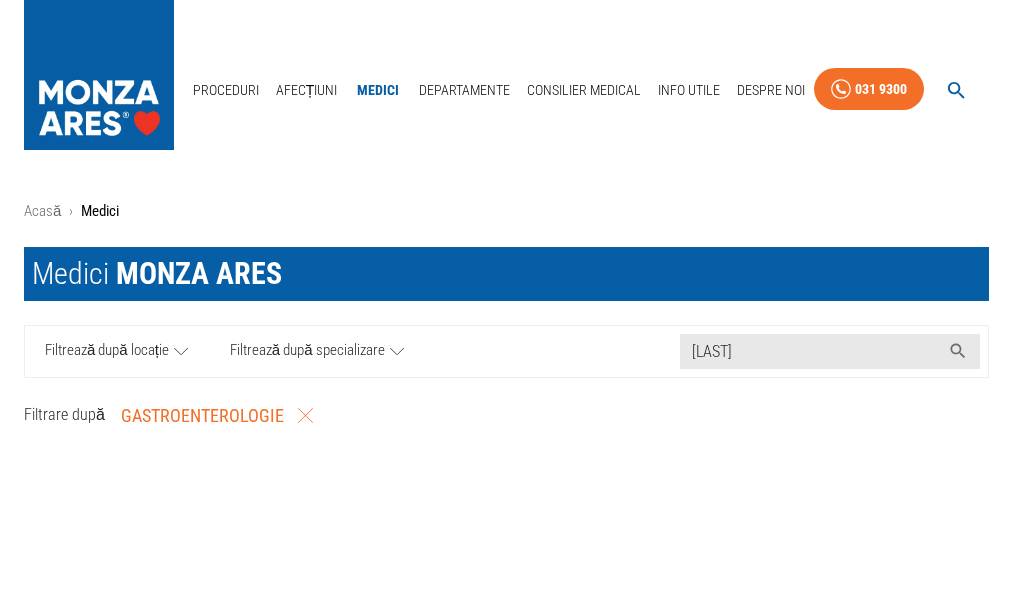 click on "Filtrează după specializare" at bounding box center (307, 351) 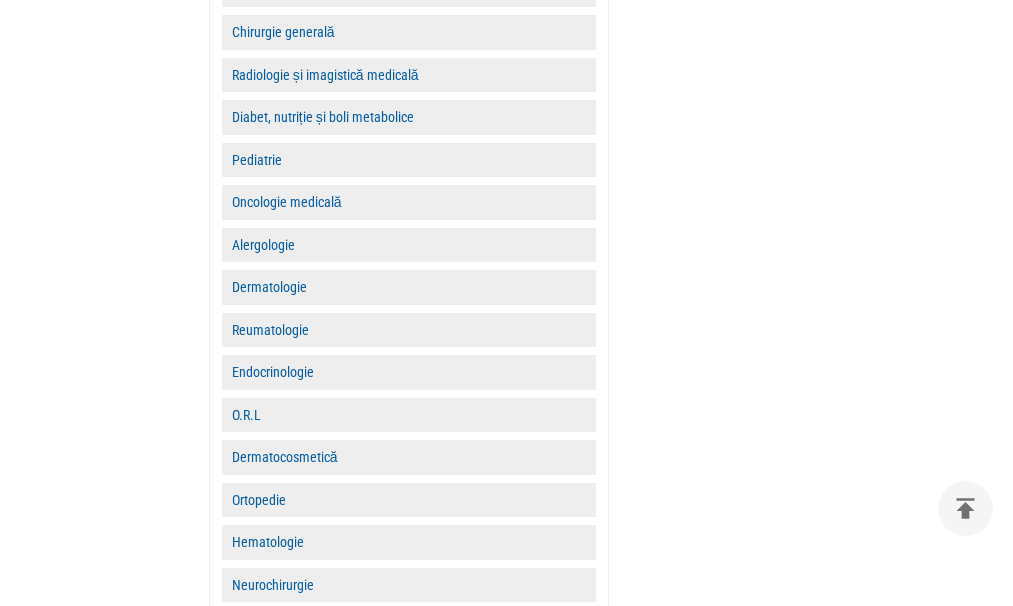 scroll, scrollTop: 1155, scrollLeft: 0, axis: vertical 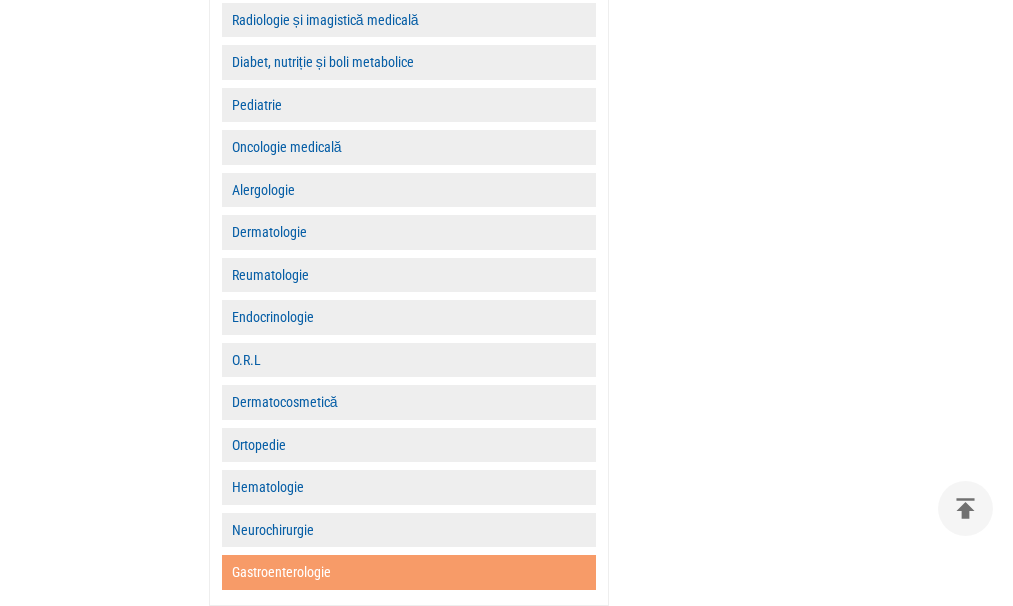 click on "Gastroenterologie" at bounding box center [409, 572] 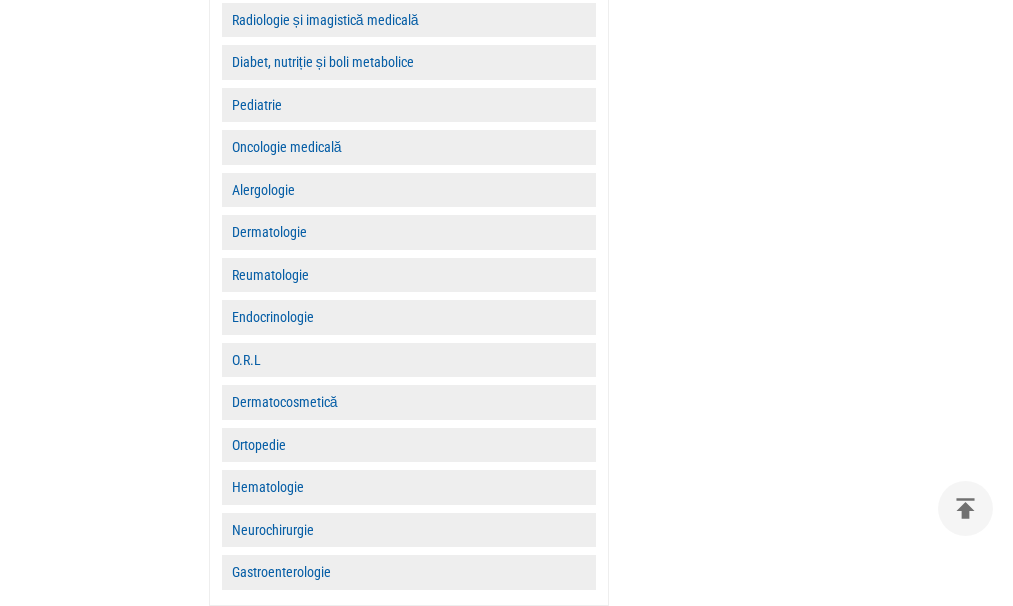 scroll, scrollTop: 486, scrollLeft: 0, axis: vertical 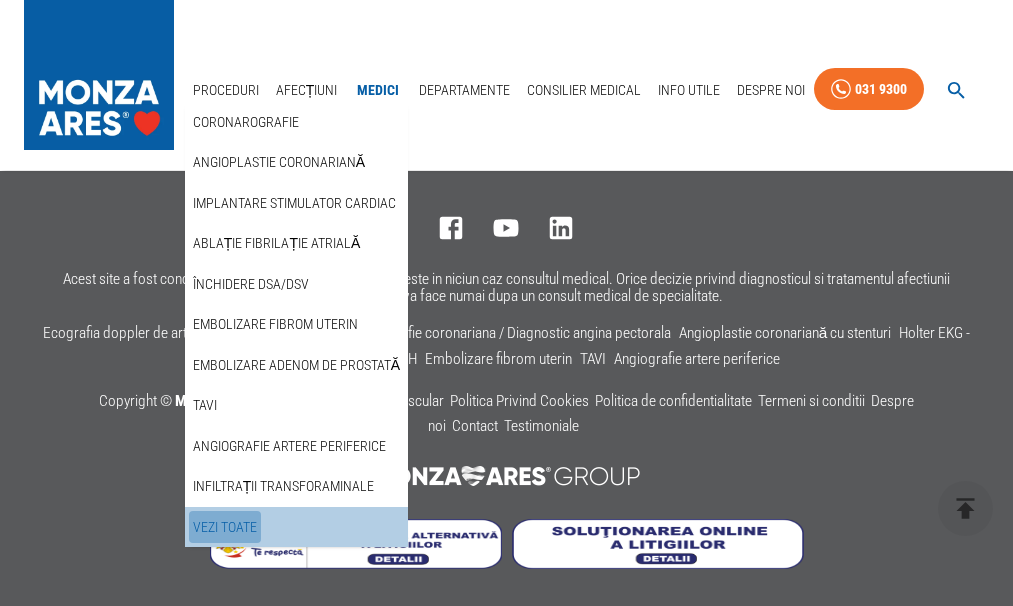 click on "Vezi Toate" at bounding box center [225, 527] 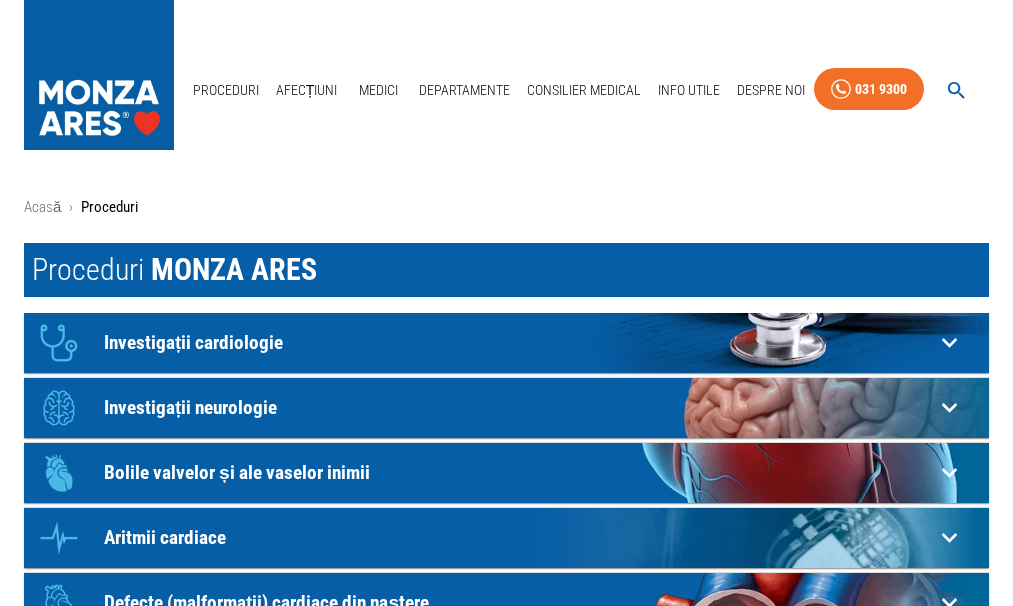 scroll, scrollTop: 0, scrollLeft: 0, axis: both 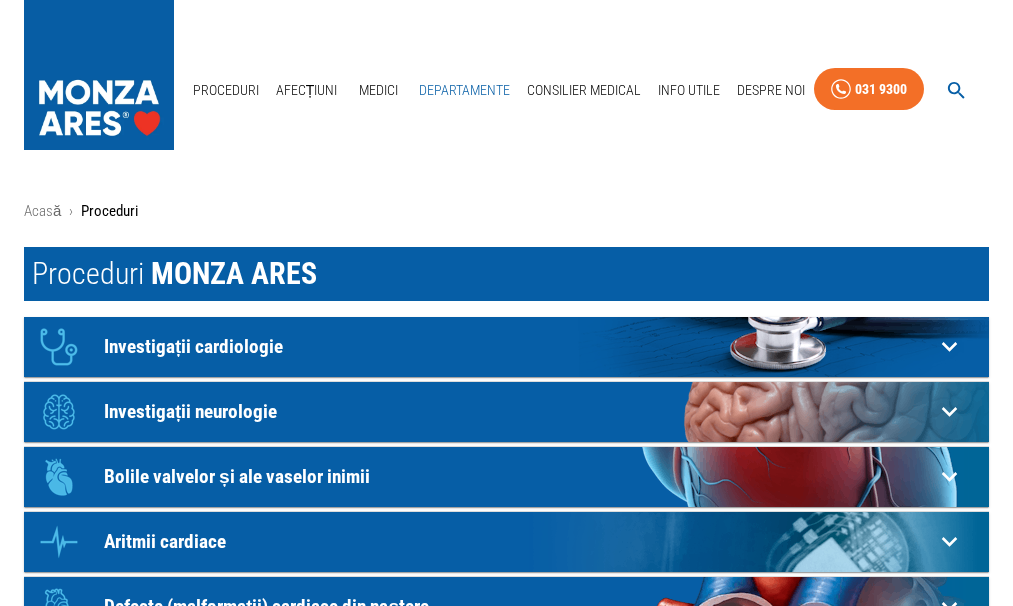 click on "Departamente" at bounding box center [464, 90] 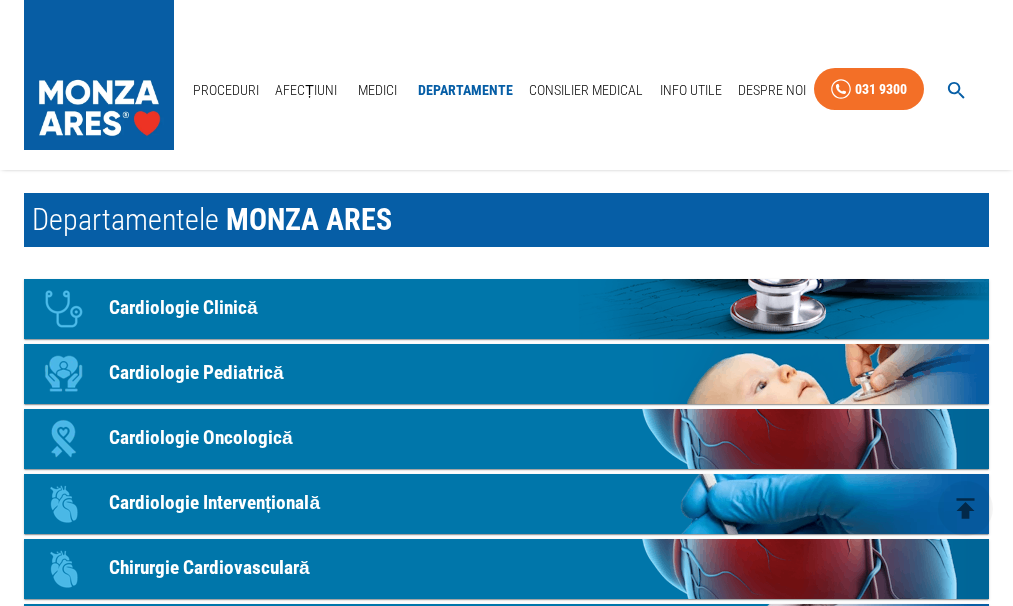 scroll, scrollTop: 0, scrollLeft: 0, axis: both 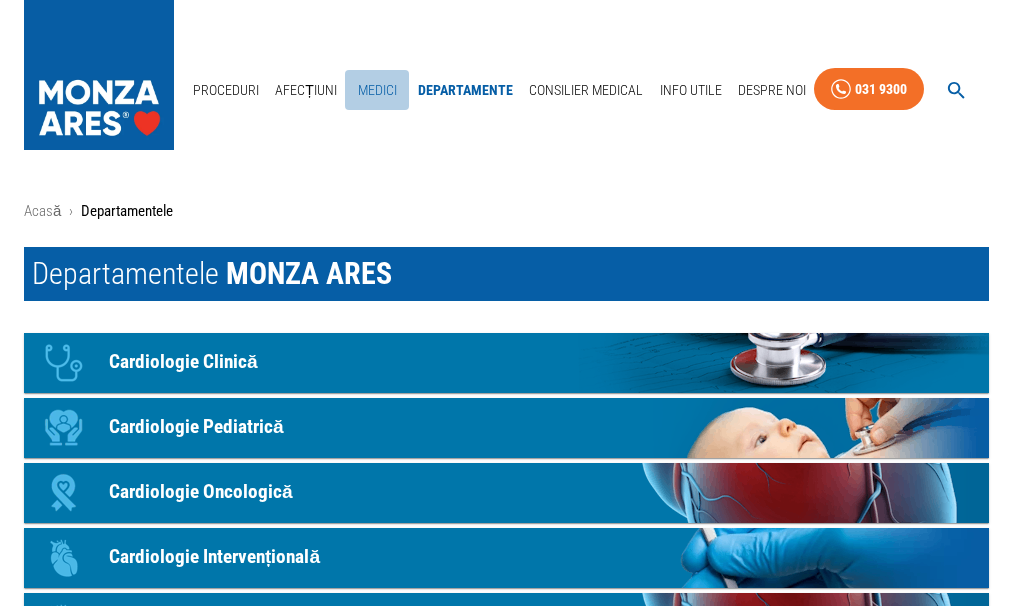 click on "Medici" at bounding box center [377, 90] 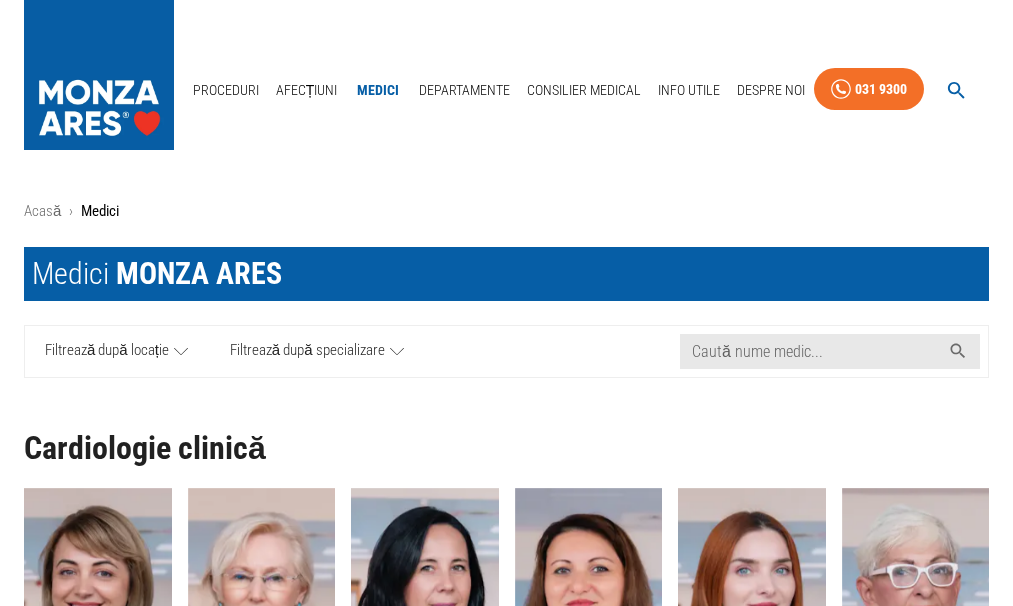 click on "Filtrează după locație" at bounding box center (117, 351) 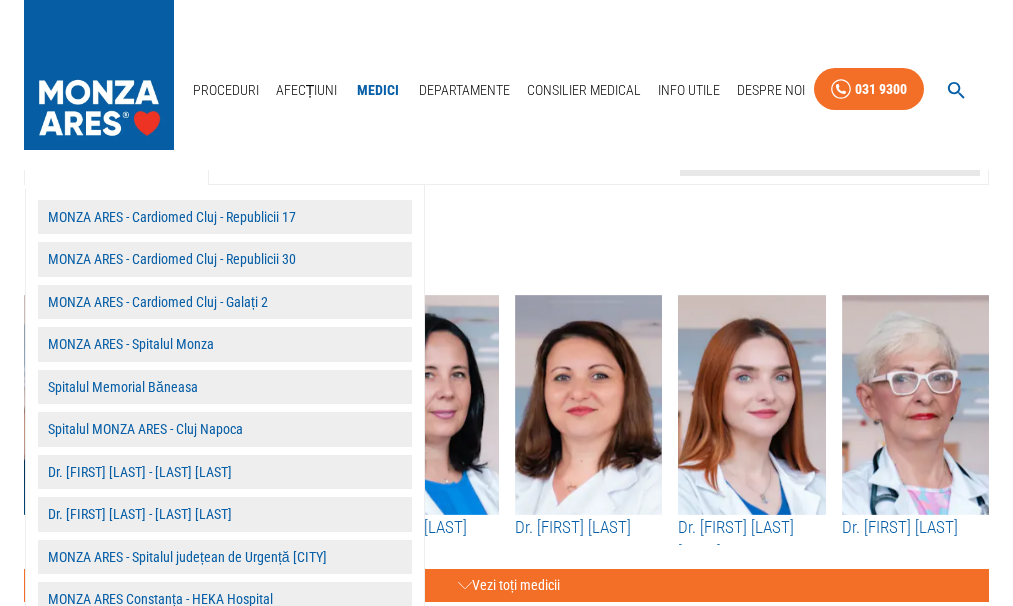 scroll, scrollTop: 0, scrollLeft: 0, axis: both 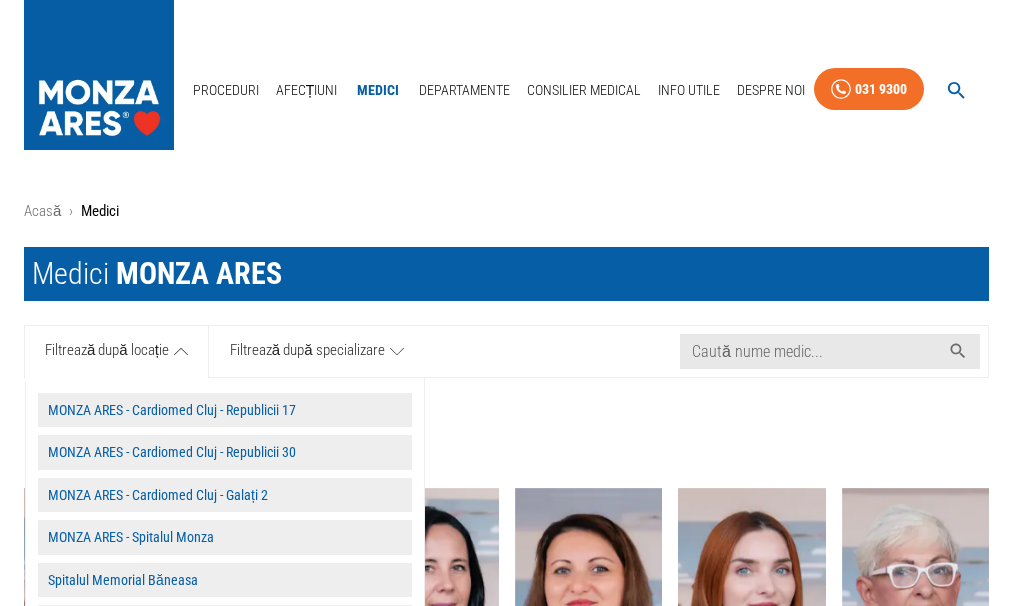 click on "Filtrează după specializare" at bounding box center [307, 351] 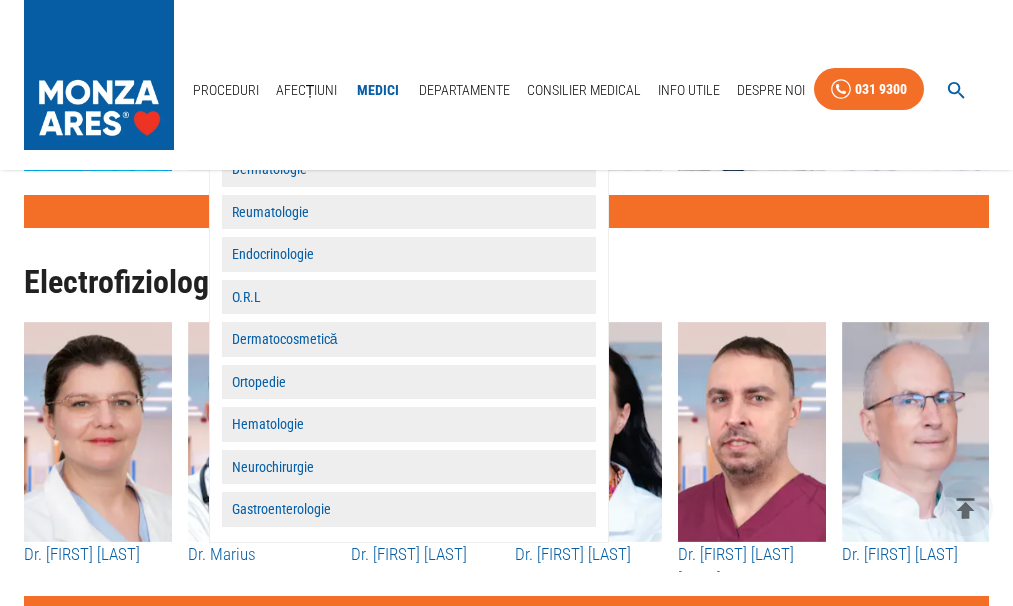scroll, scrollTop: 1400, scrollLeft: 0, axis: vertical 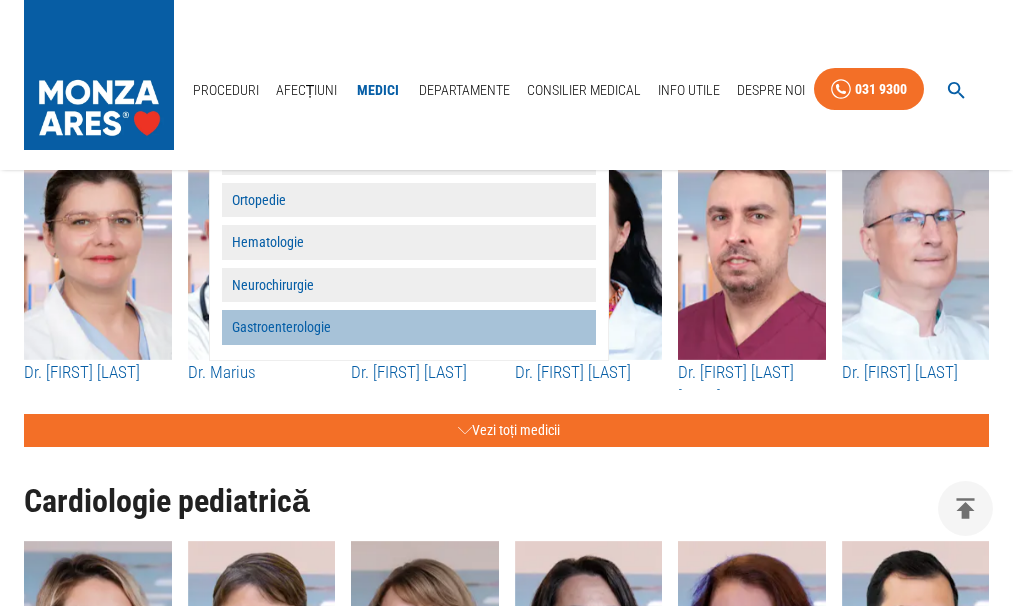 click on "Gastroenterologie" at bounding box center [409, 327] 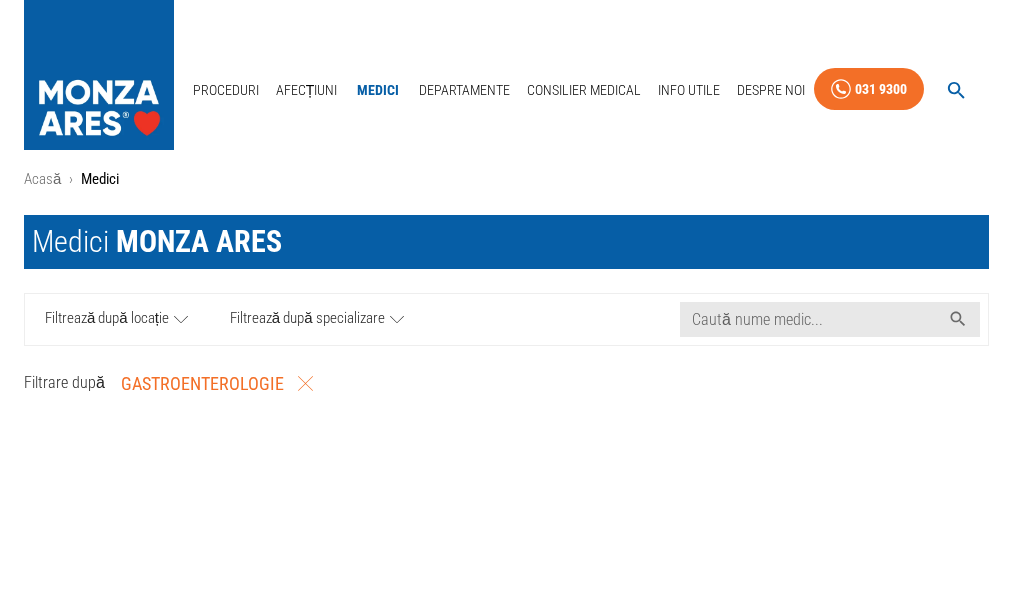 scroll, scrollTop: 0, scrollLeft: 0, axis: both 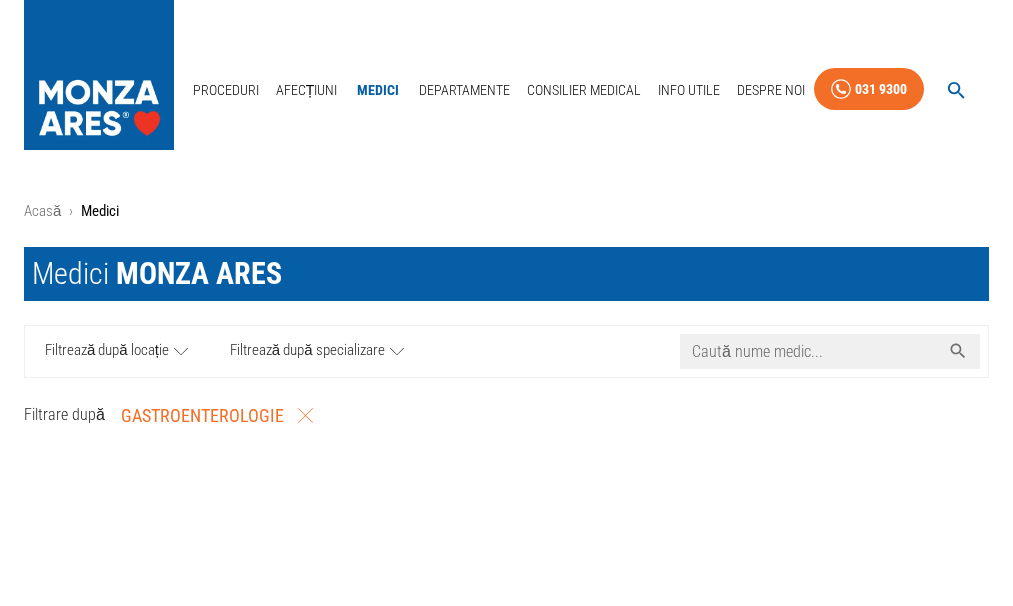 click on "Caută nume medic..." at bounding box center (810, 351) 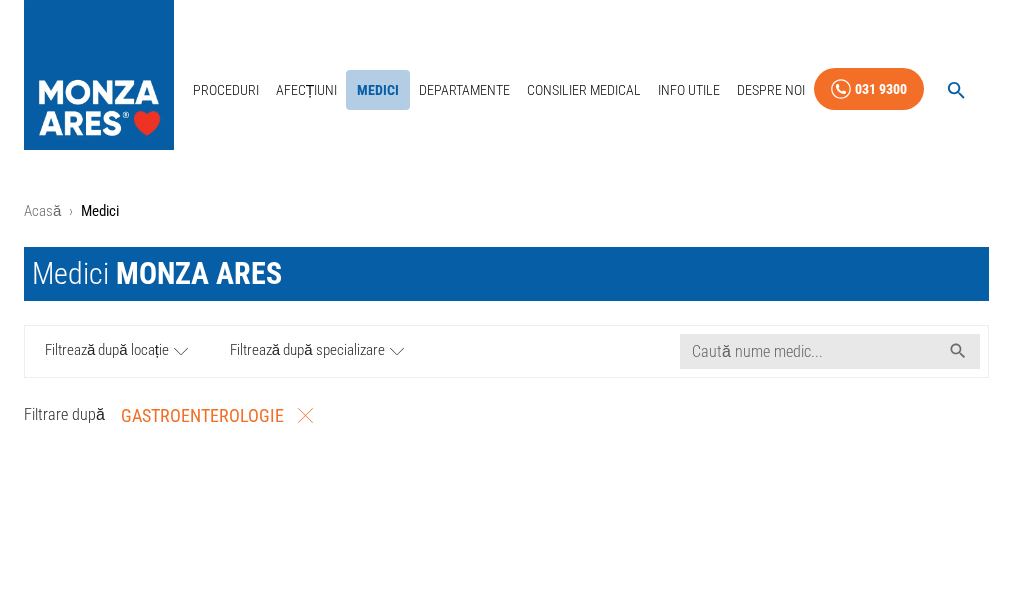 click on "Medici" at bounding box center (378, 90) 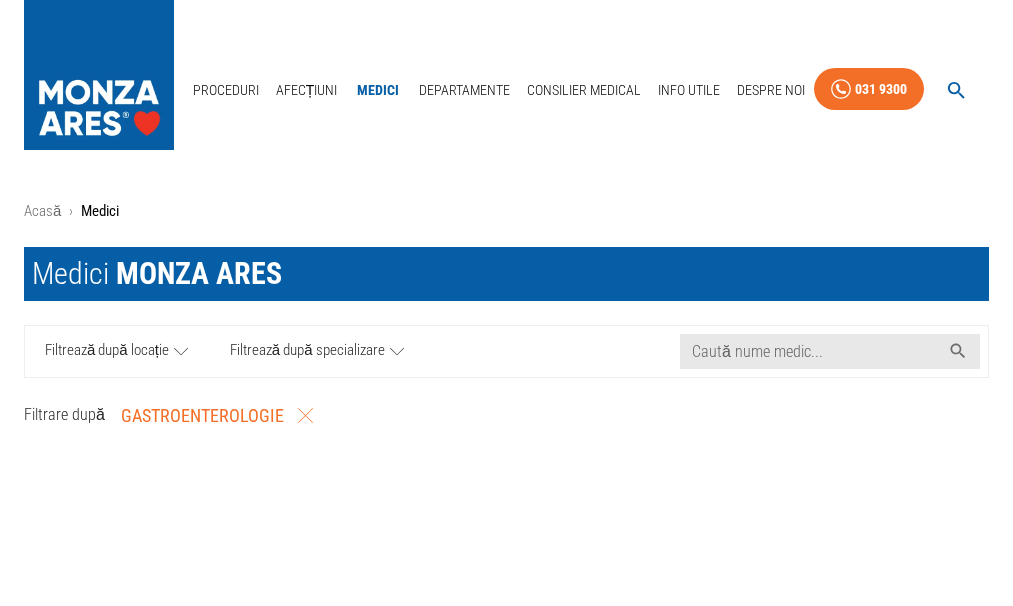 click on "Medici" at bounding box center [378, 90] 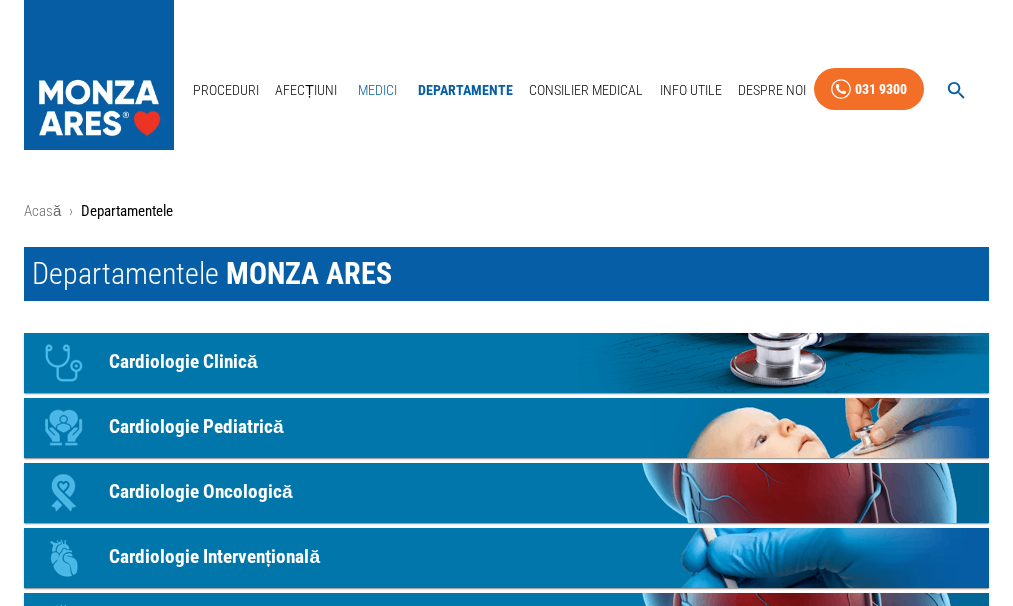 click on "Medici" at bounding box center [377, 90] 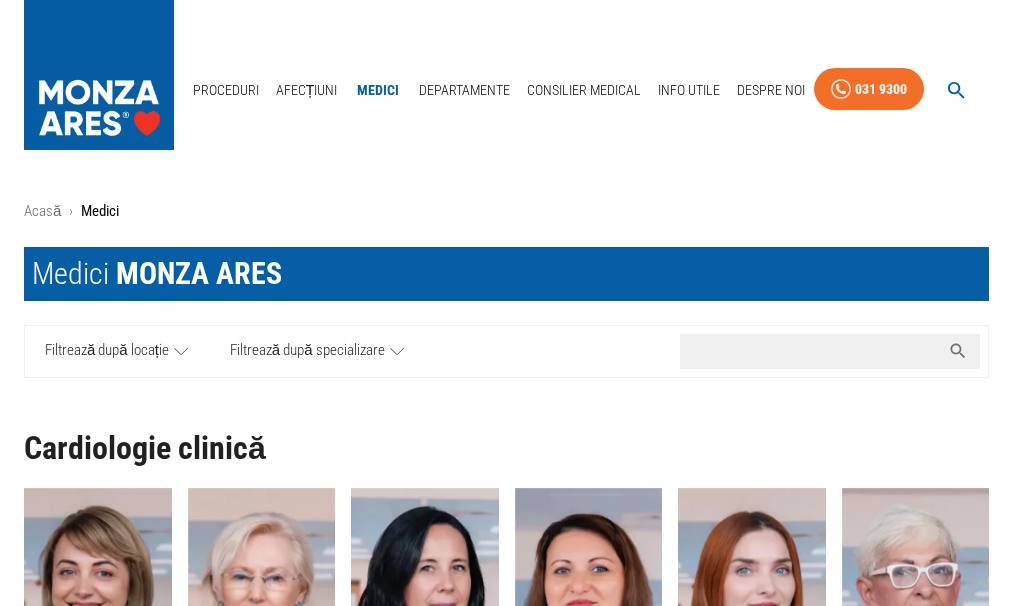 click on "Caută nume medic..." at bounding box center [810, 351] 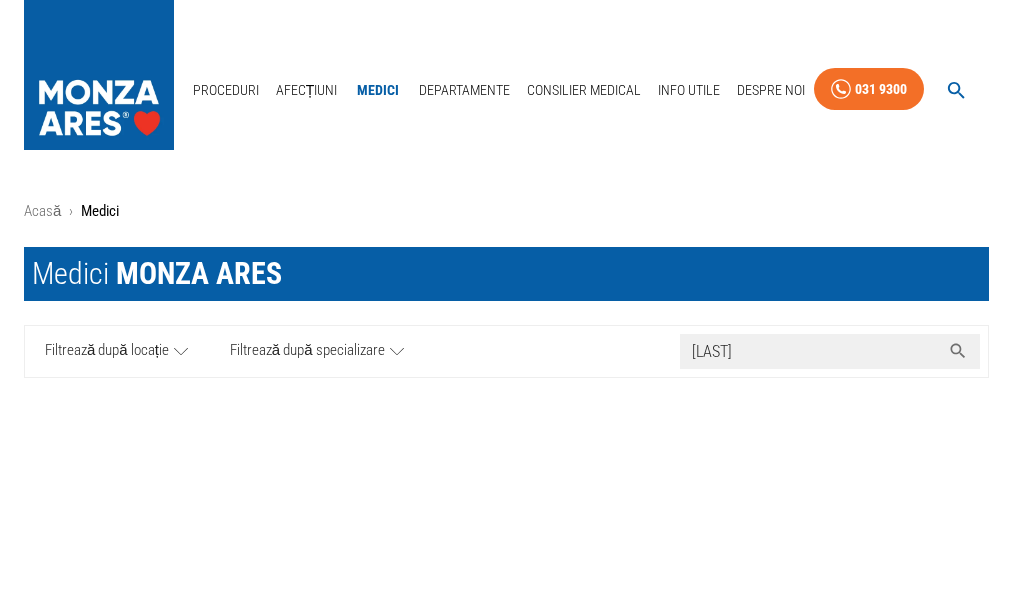 click 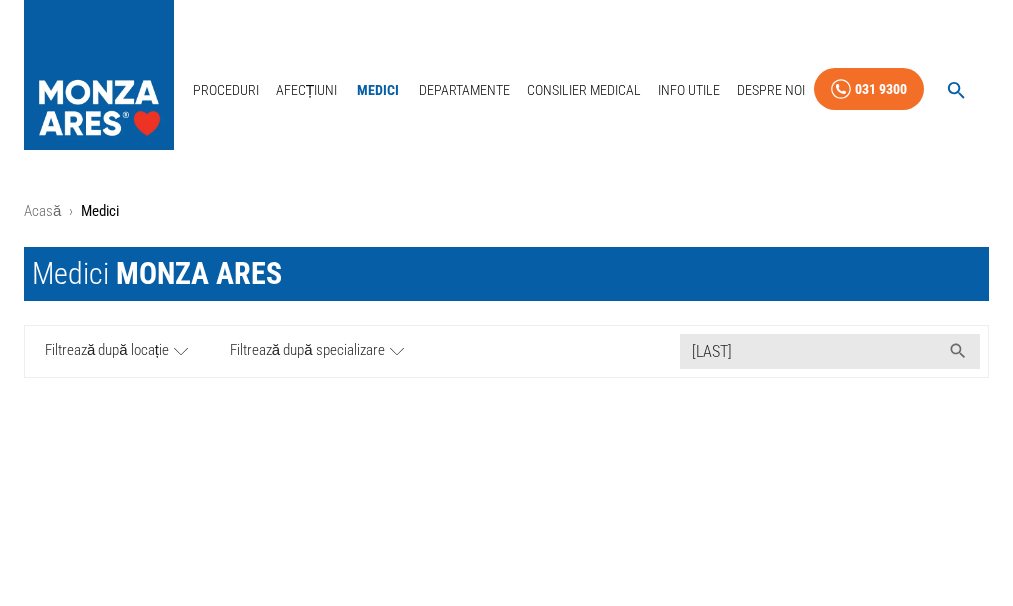 click at bounding box center [498, 386] 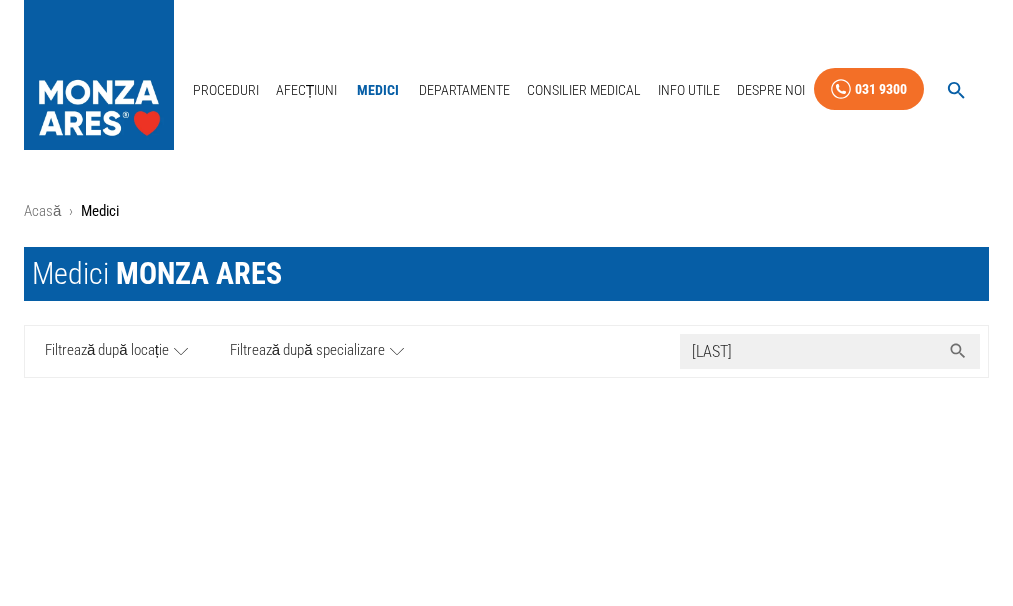 click 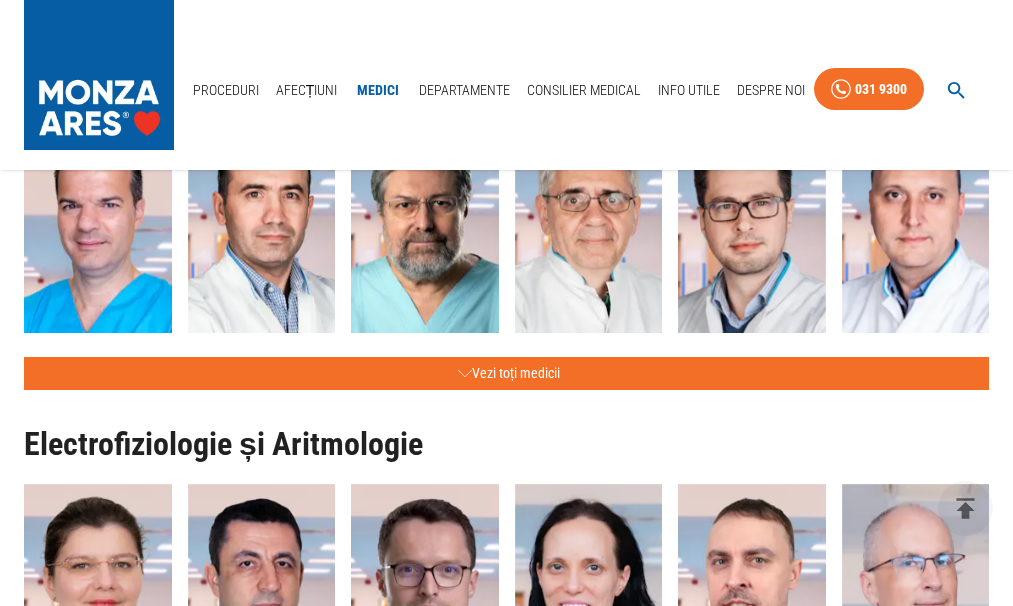 scroll, scrollTop: 1100, scrollLeft: 0, axis: vertical 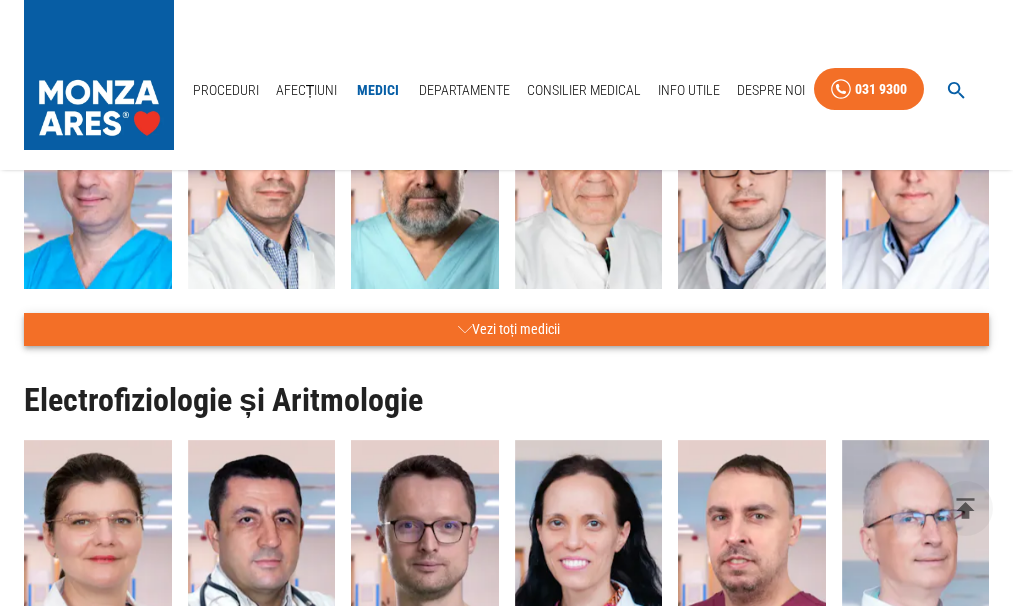 type 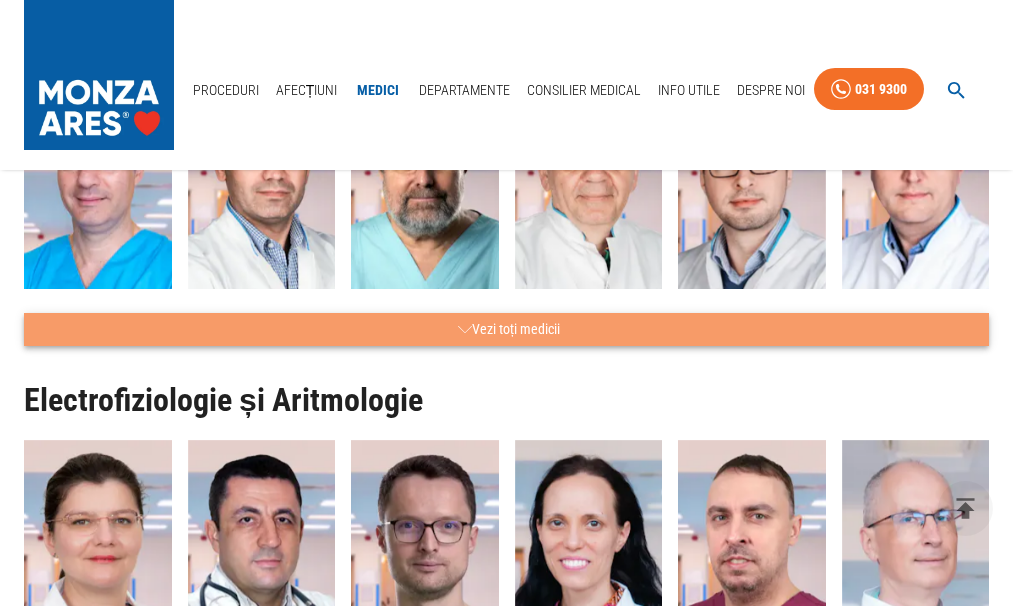 click on "Vezi toți medicii" at bounding box center (506, 329) 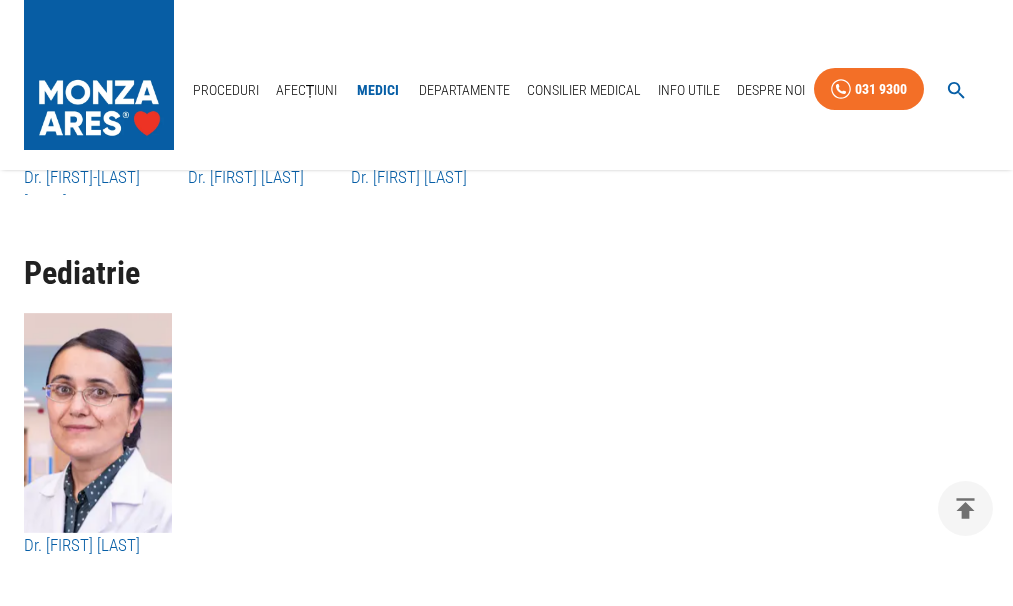 scroll, scrollTop: 9341, scrollLeft: 0, axis: vertical 